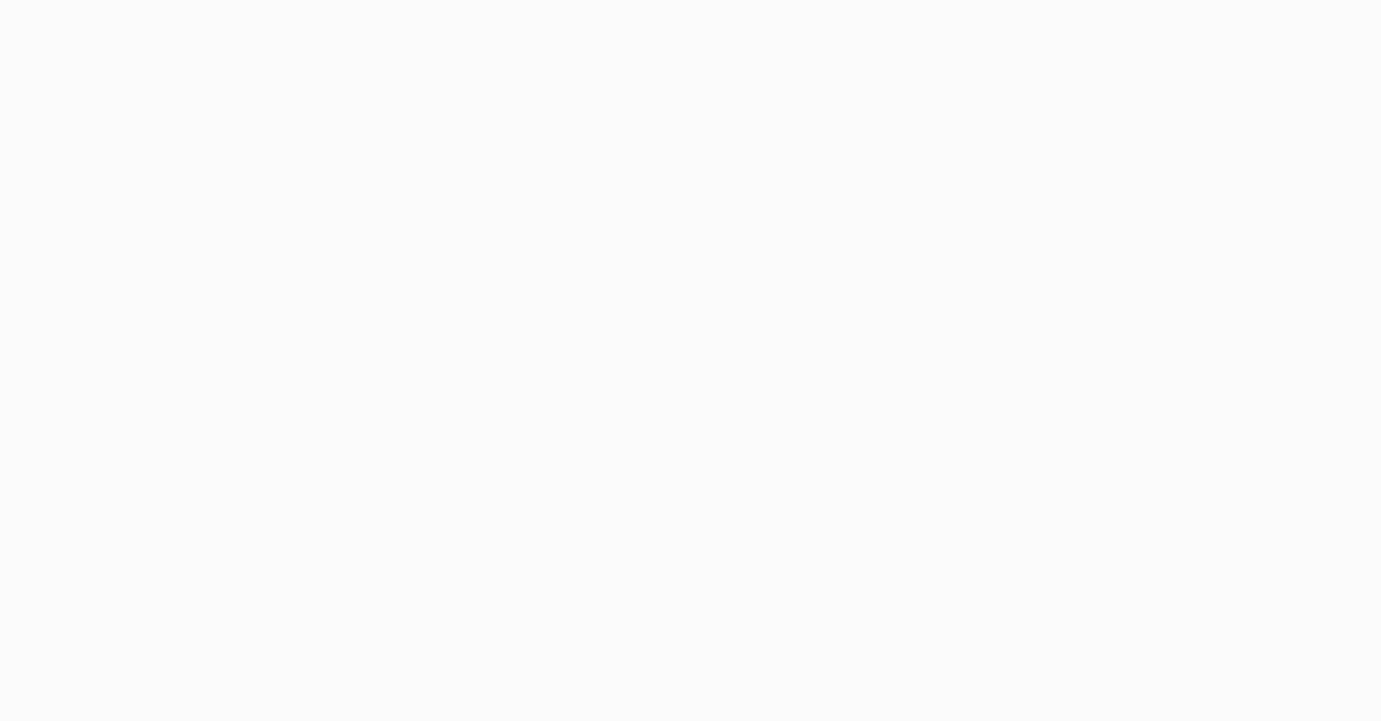 scroll, scrollTop: 0, scrollLeft: 0, axis: both 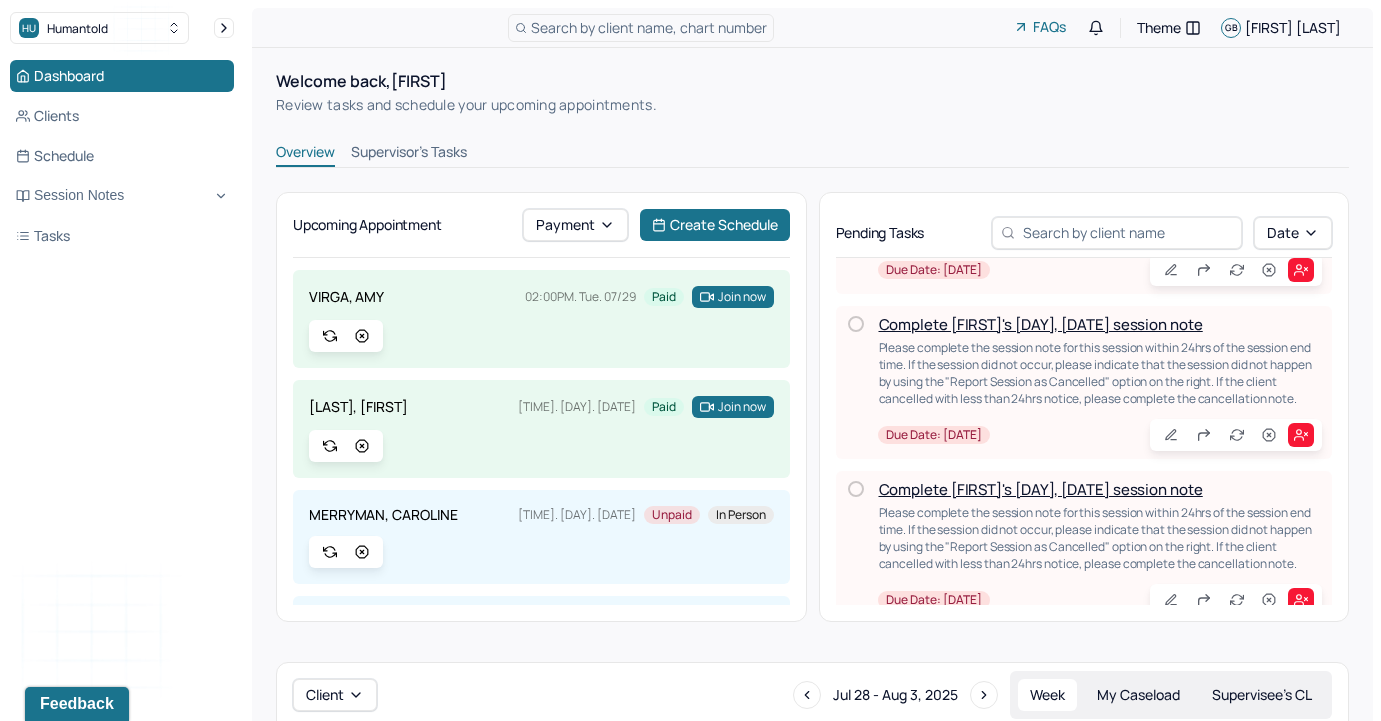 click on "Complete [FIRST]'s [DAY], [DATE] session note" at bounding box center [1041, 324] 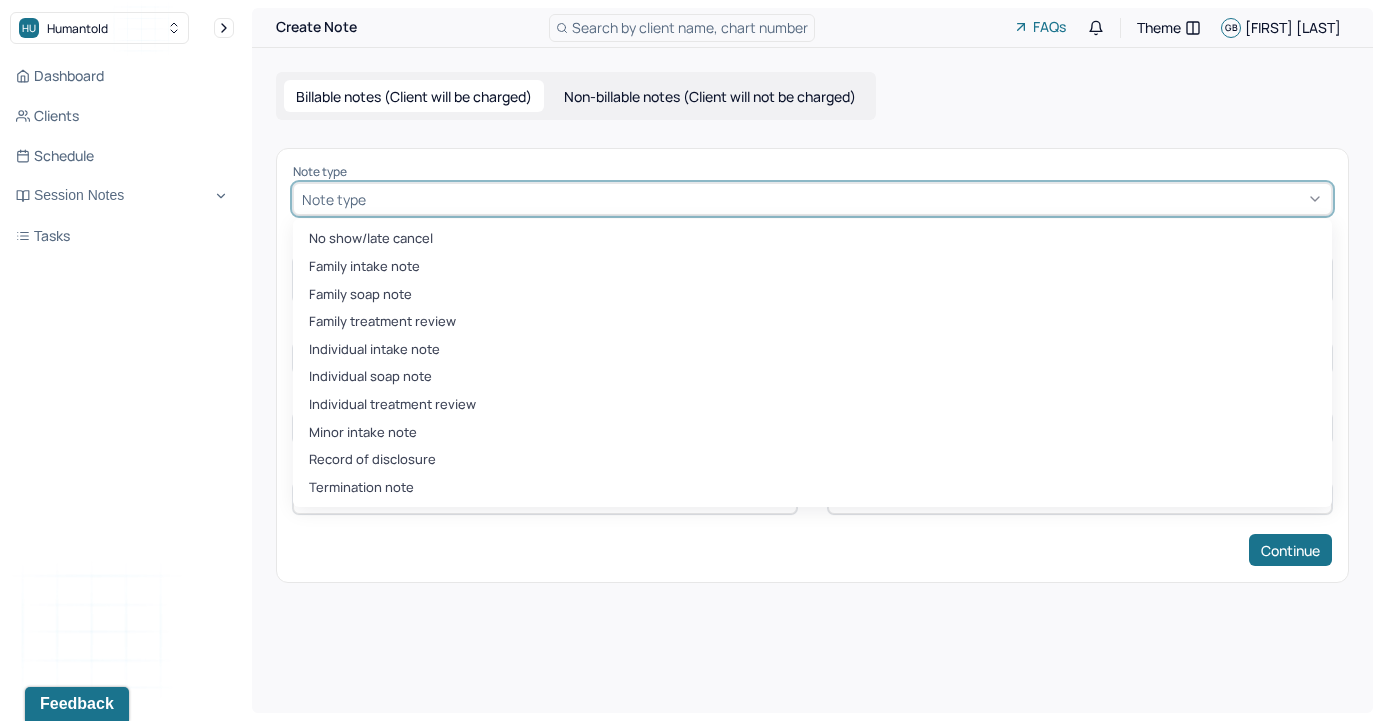 click at bounding box center (846, 199) 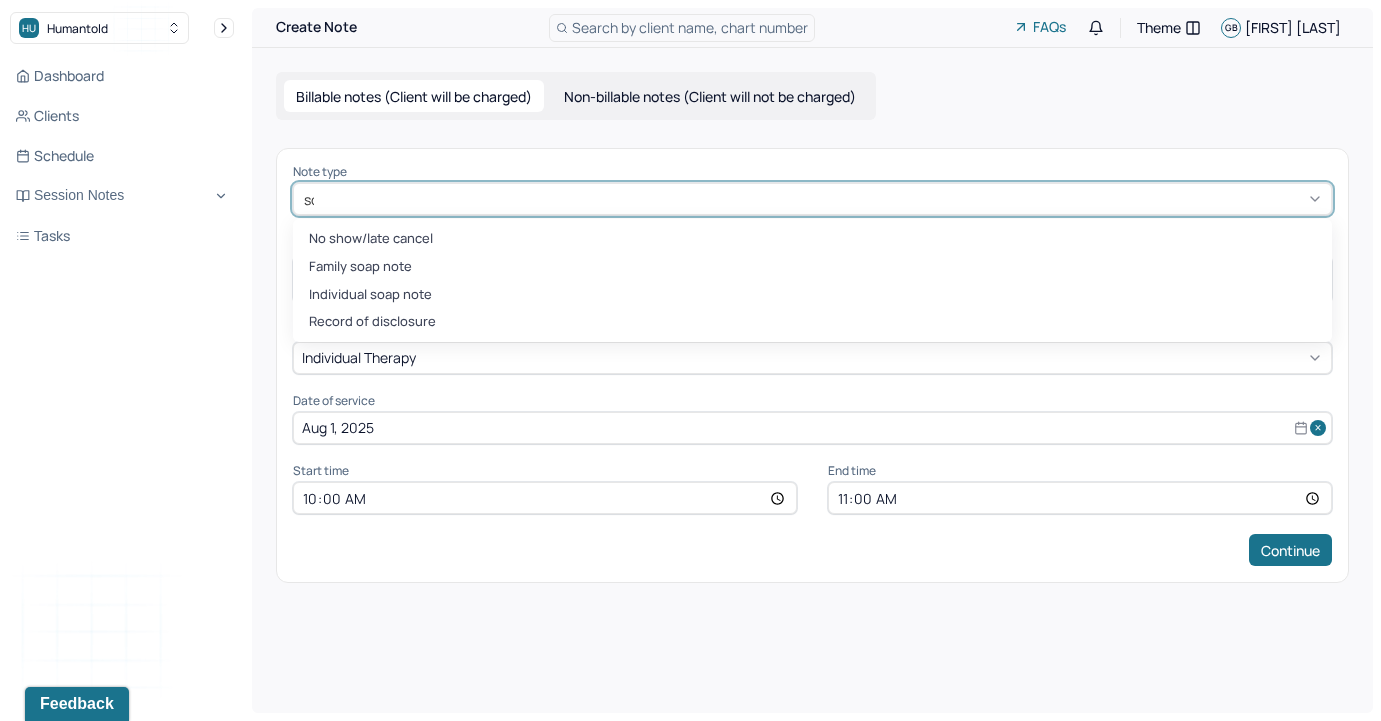 type on "soap" 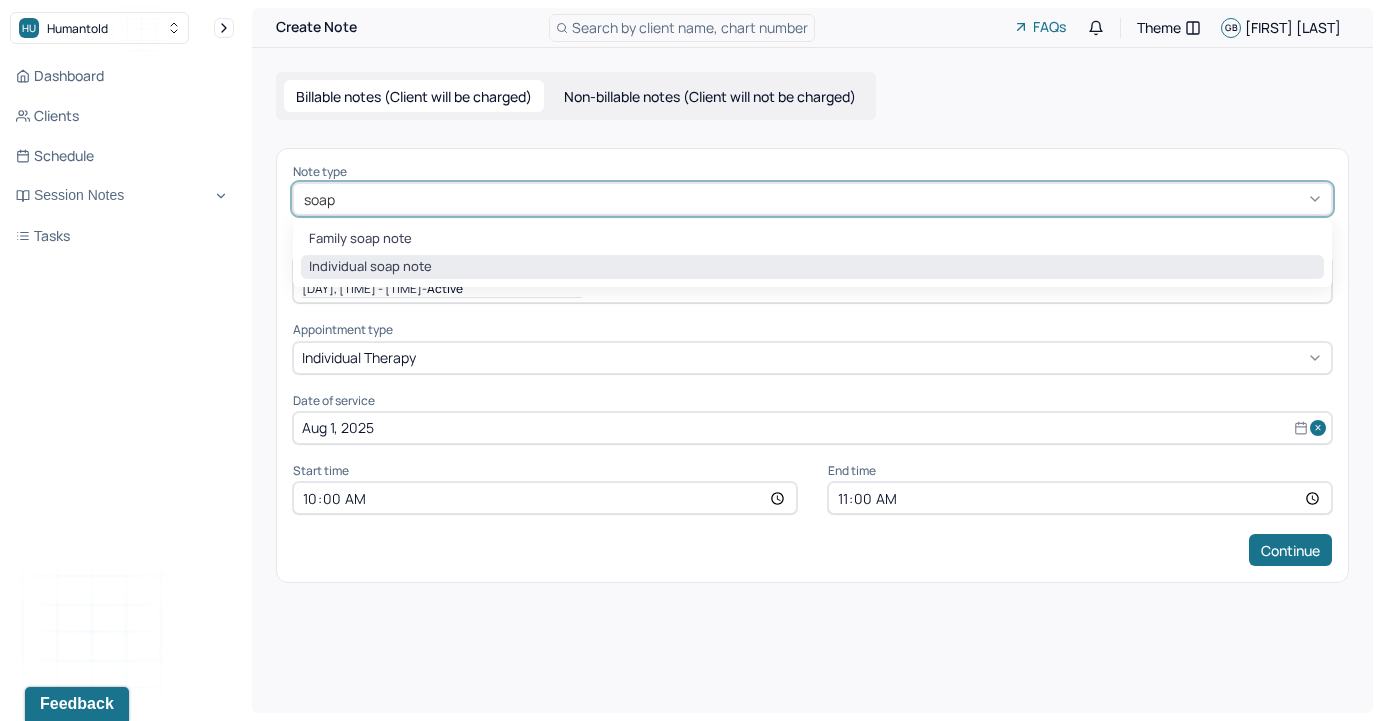 click on "Individual soap note" at bounding box center (812, 267) 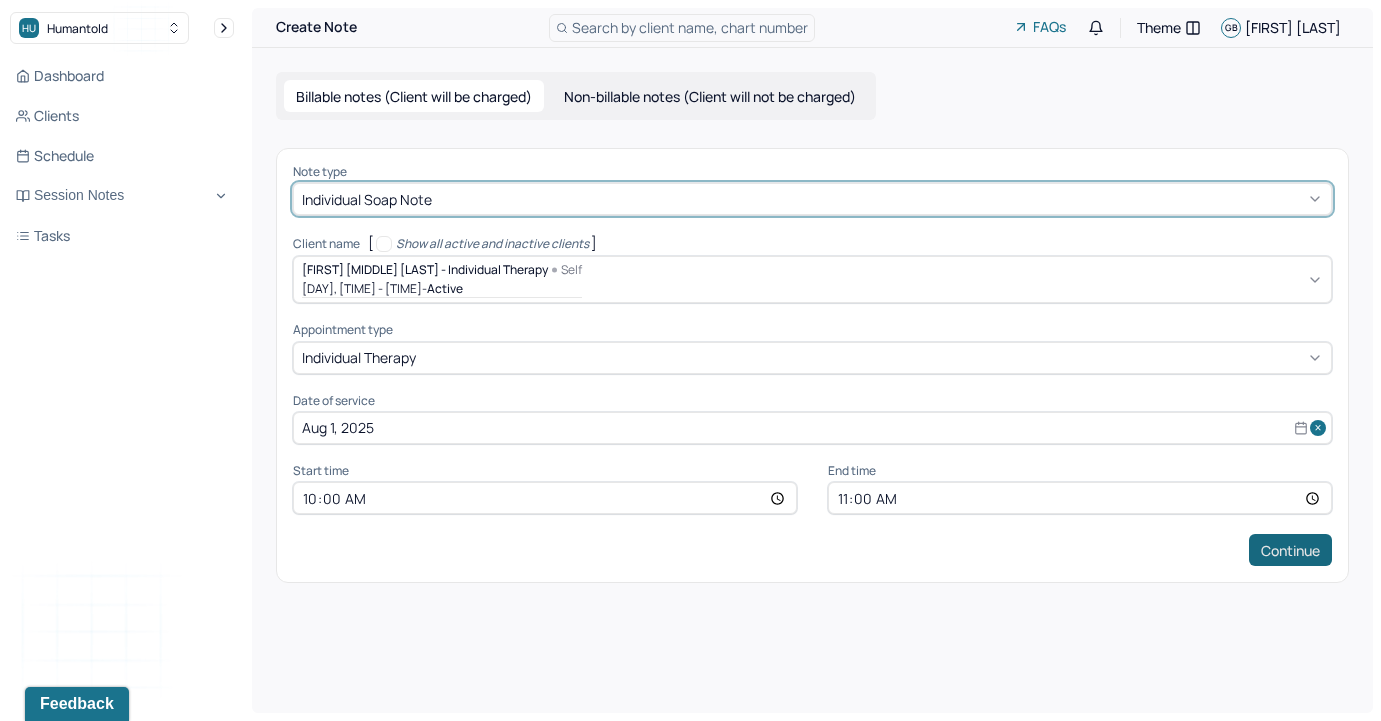 click on "Continue" at bounding box center (1290, 550) 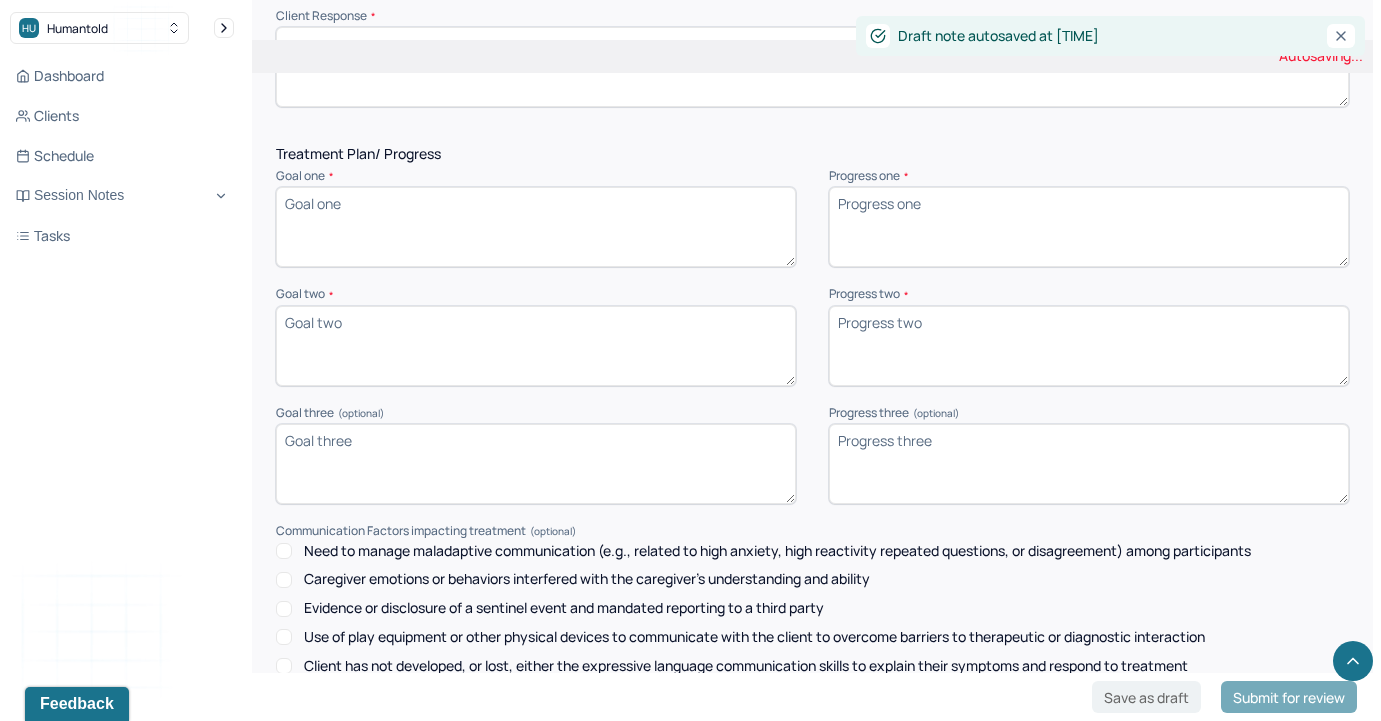 scroll, scrollTop: 2652, scrollLeft: 0, axis: vertical 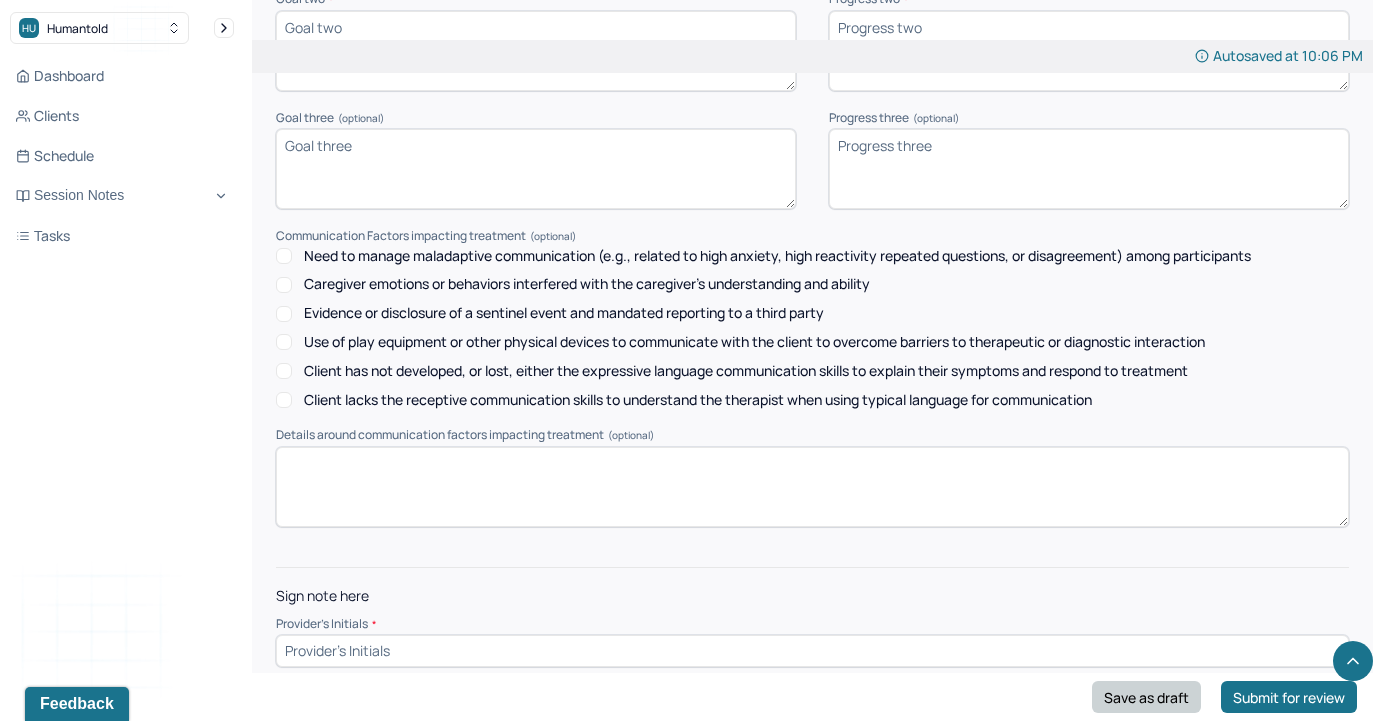 click on "Save as draft" at bounding box center [1146, 697] 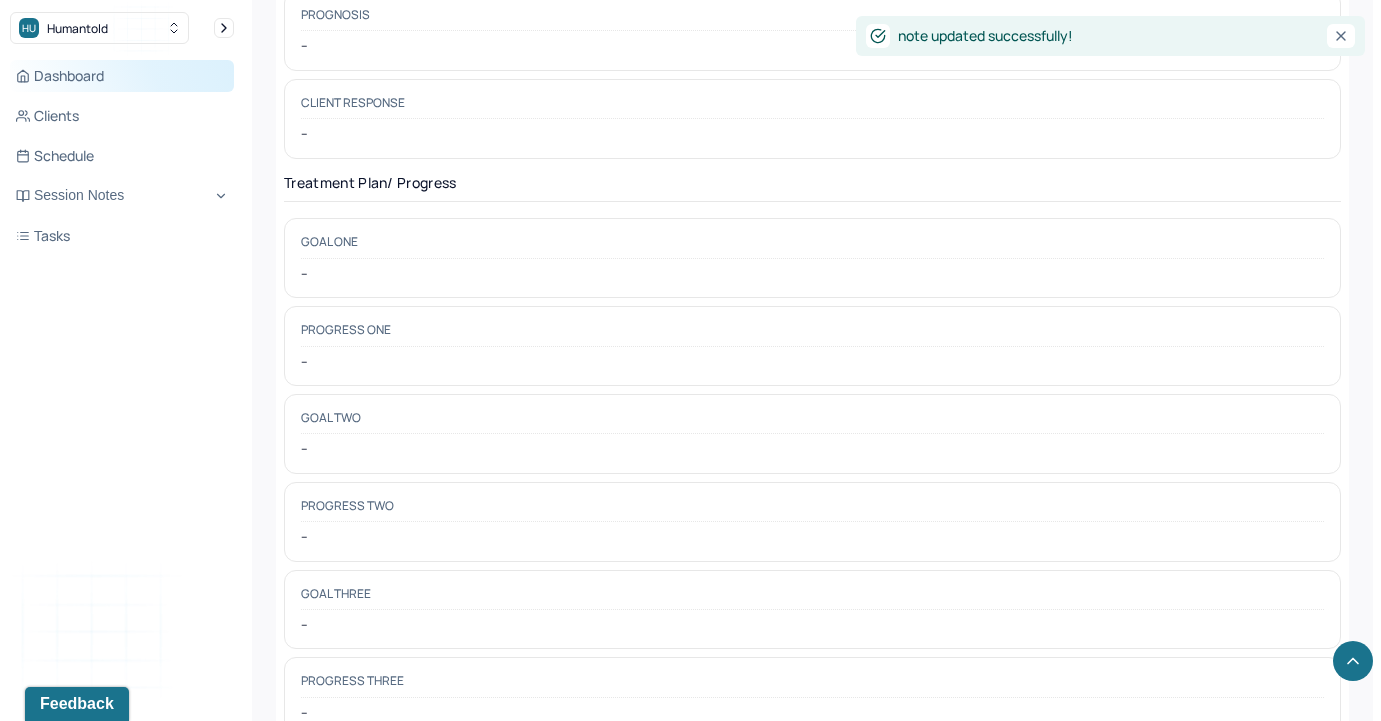 click on "Dashboard" at bounding box center (122, 76) 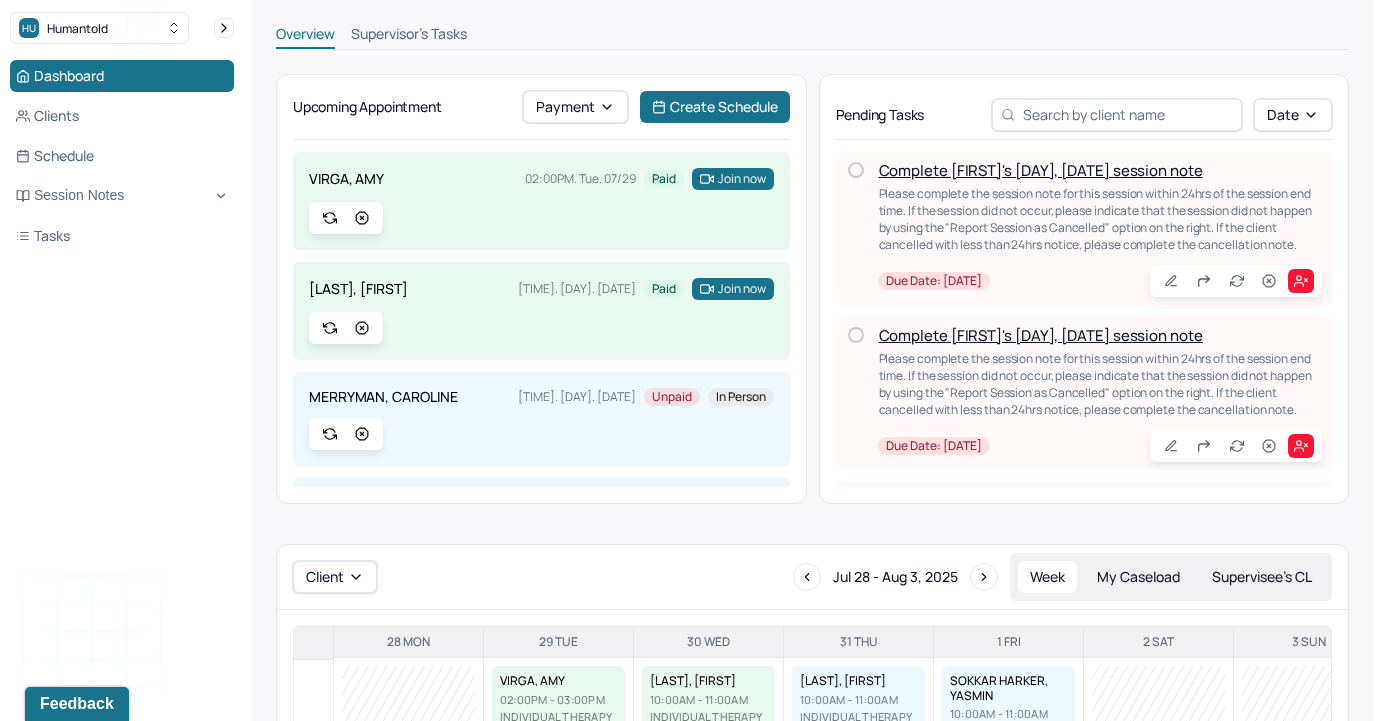 scroll, scrollTop: 0, scrollLeft: 0, axis: both 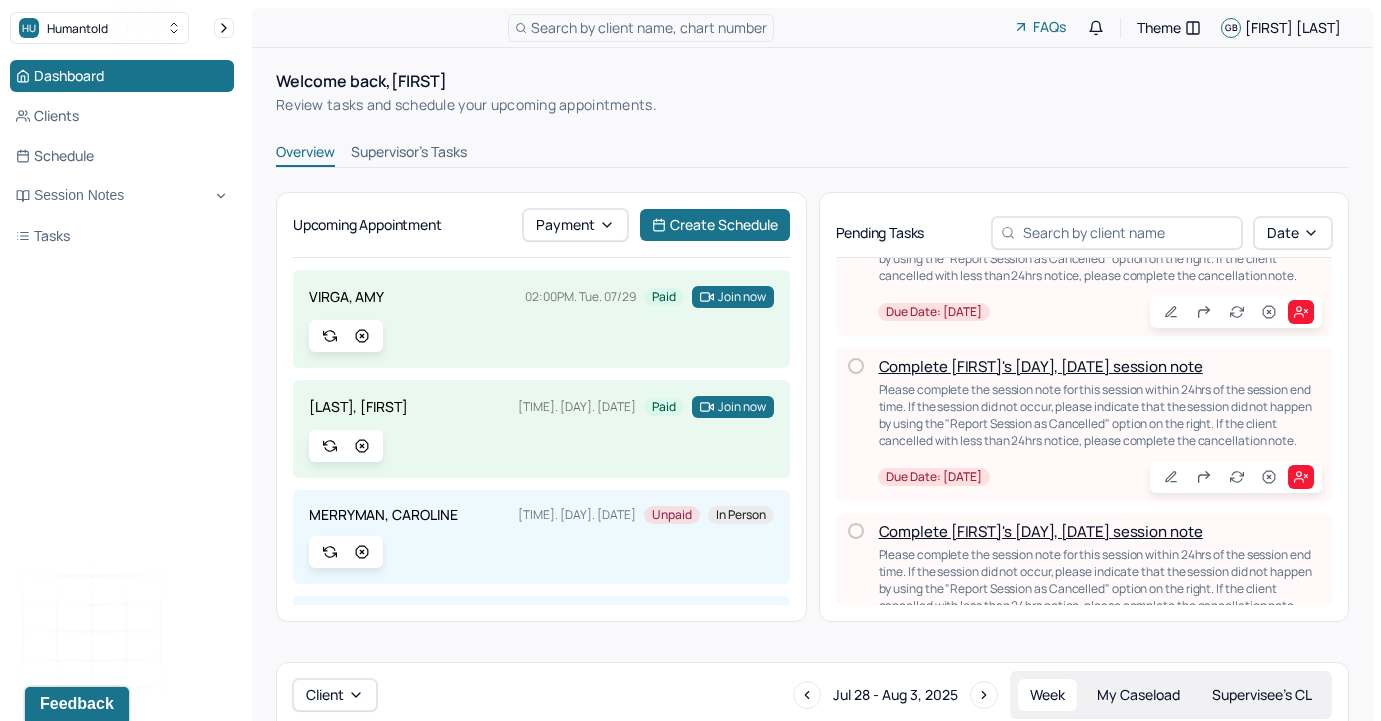 click on "Complete [FIRST]'s [DAY], [DATE] session note" at bounding box center [1041, 366] 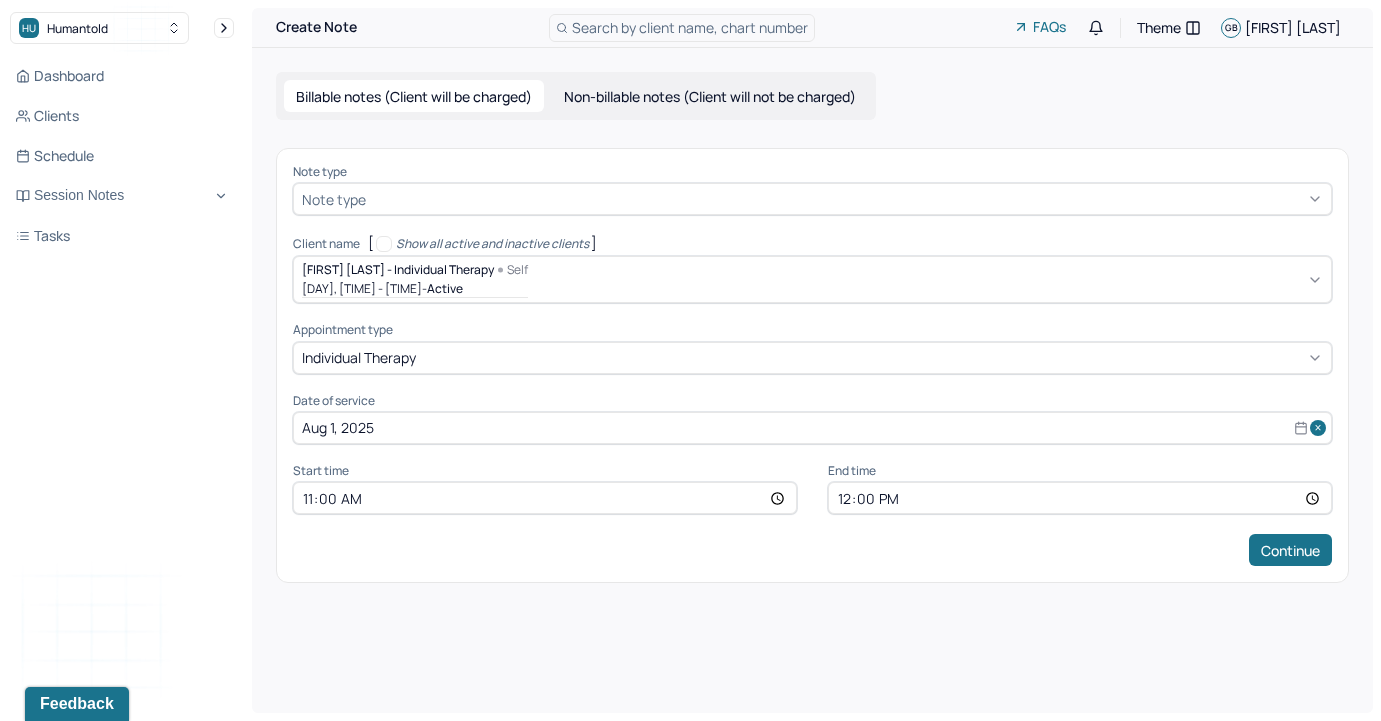 click on "Note type" at bounding box center [334, 199] 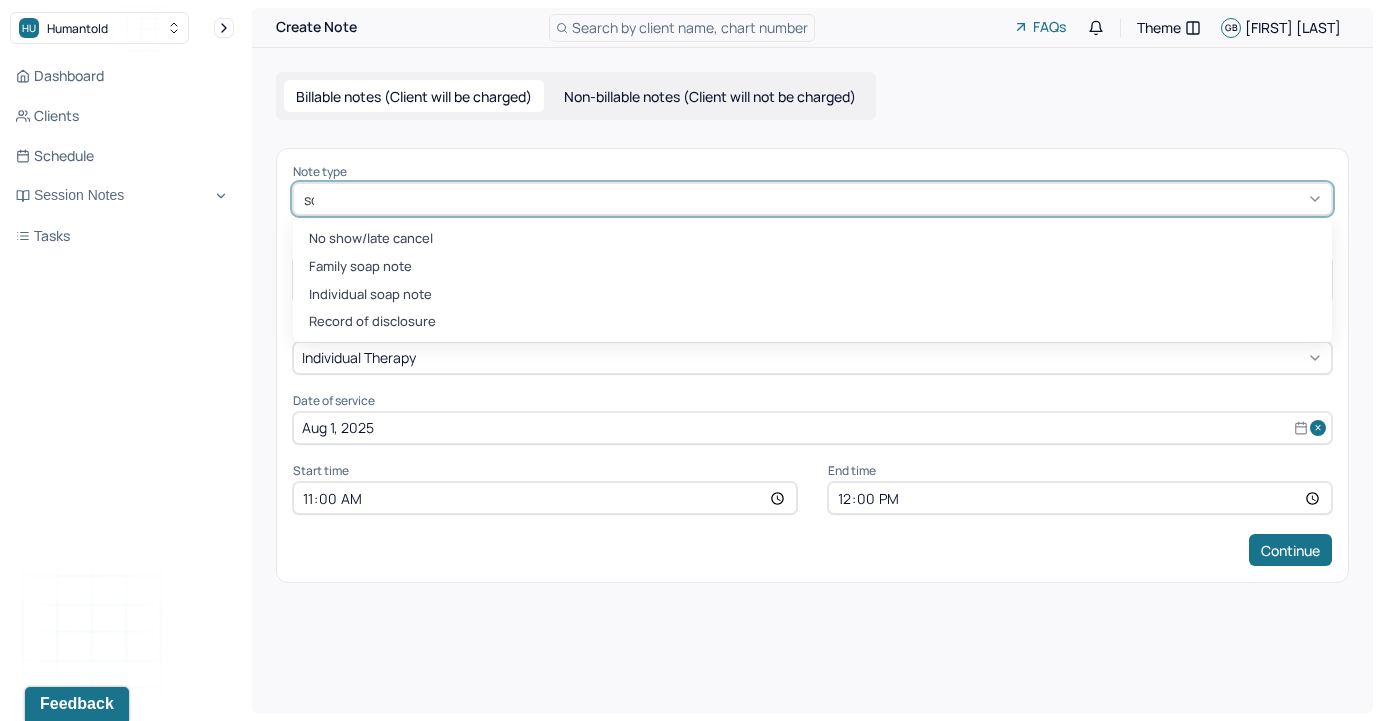 type on "soap" 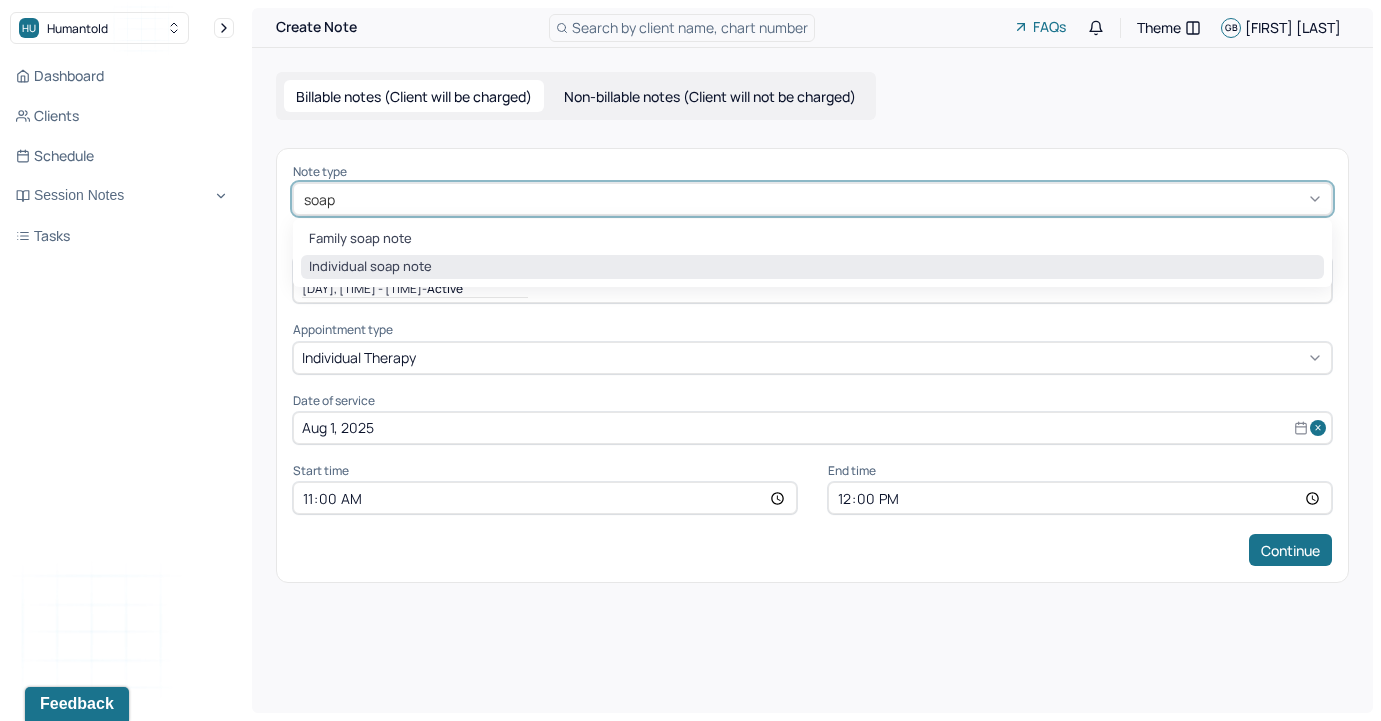click on "Individual soap note" at bounding box center [812, 267] 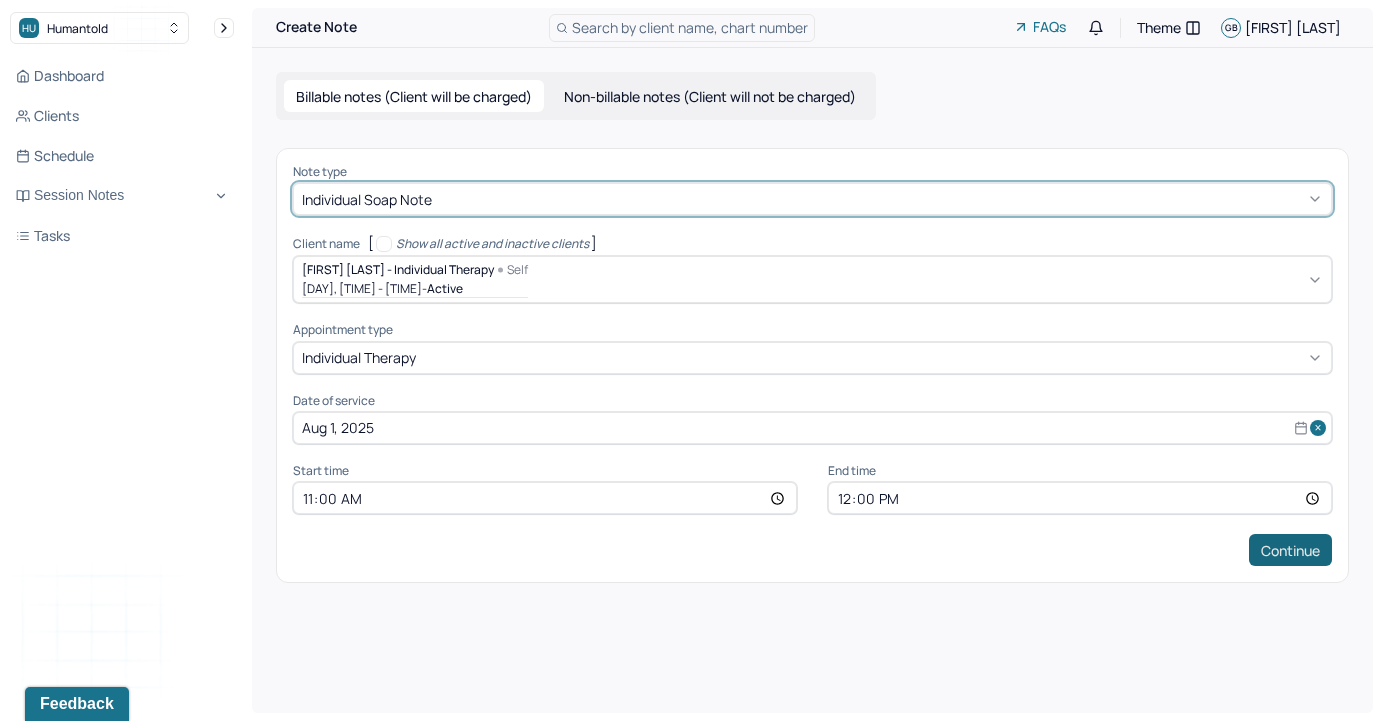 click on "Continue" at bounding box center (1290, 550) 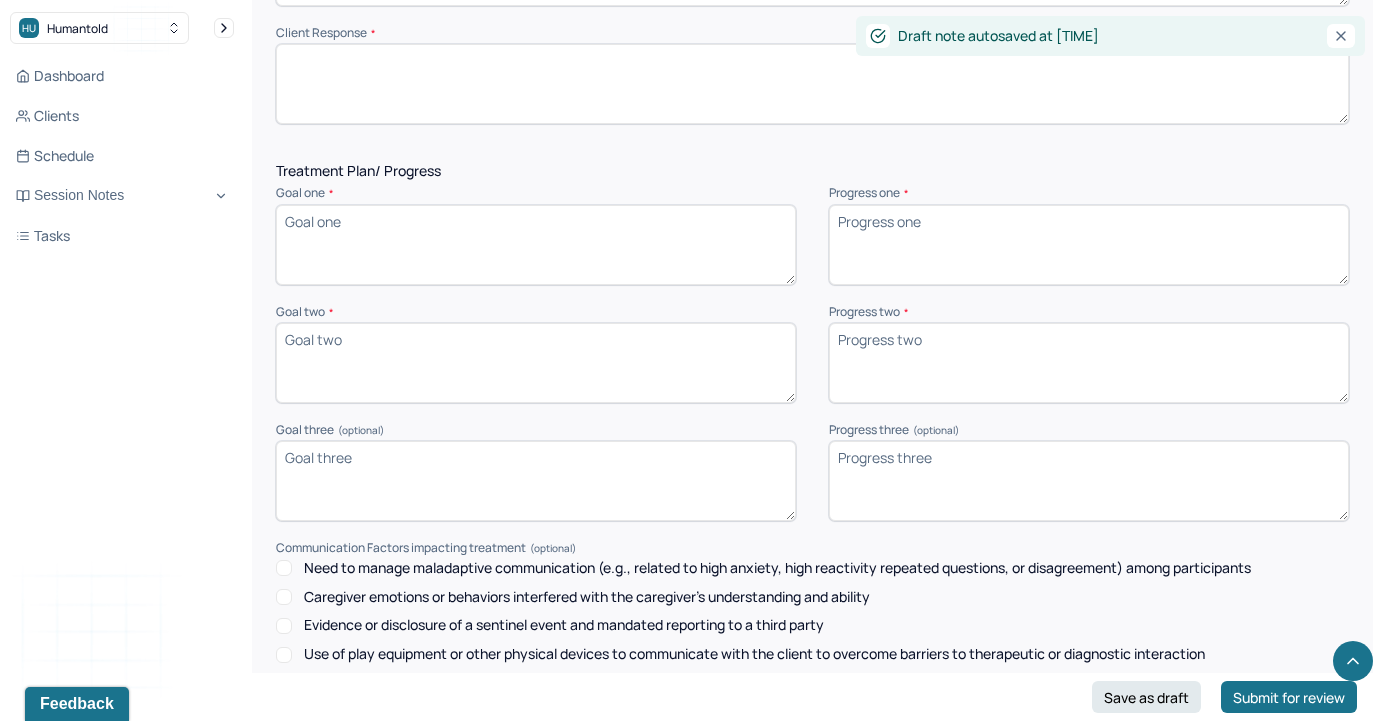 scroll, scrollTop: 2652, scrollLeft: 0, axis: vertical 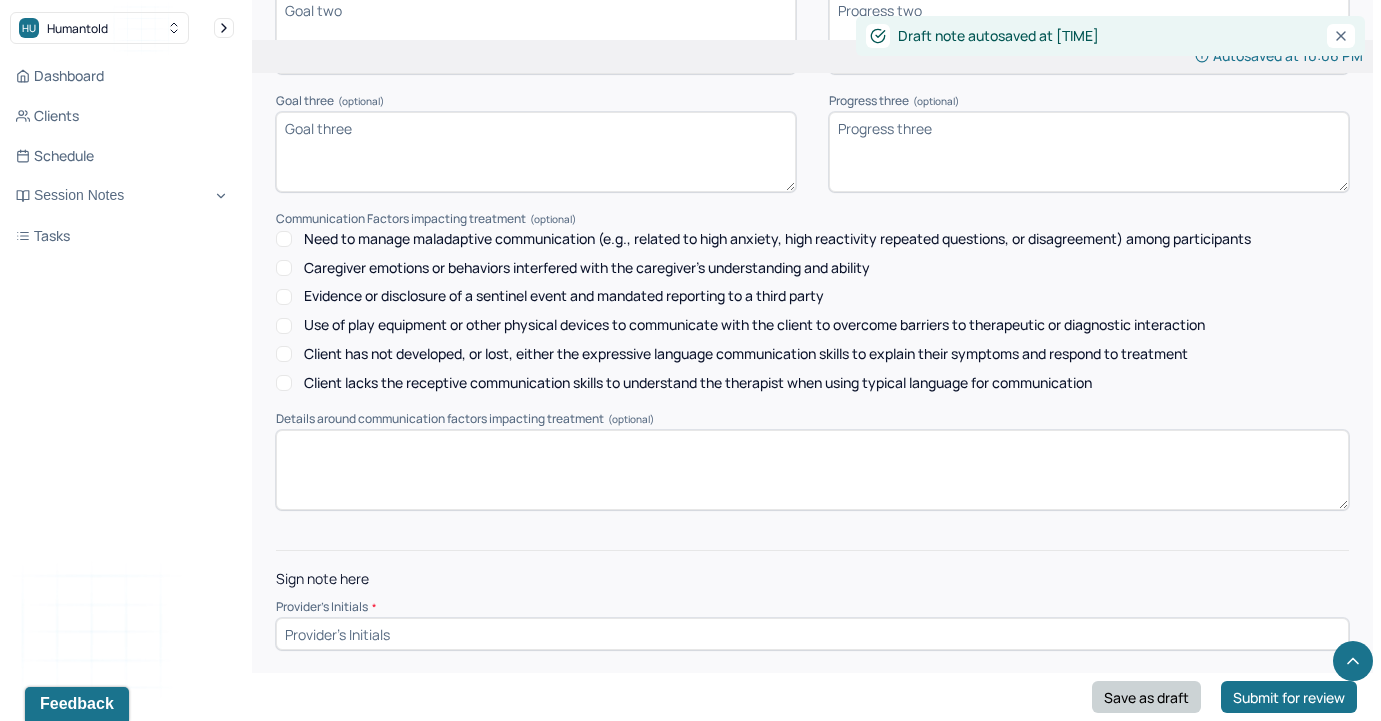 click on "Save as draft" at bounding box center (1146, 697) 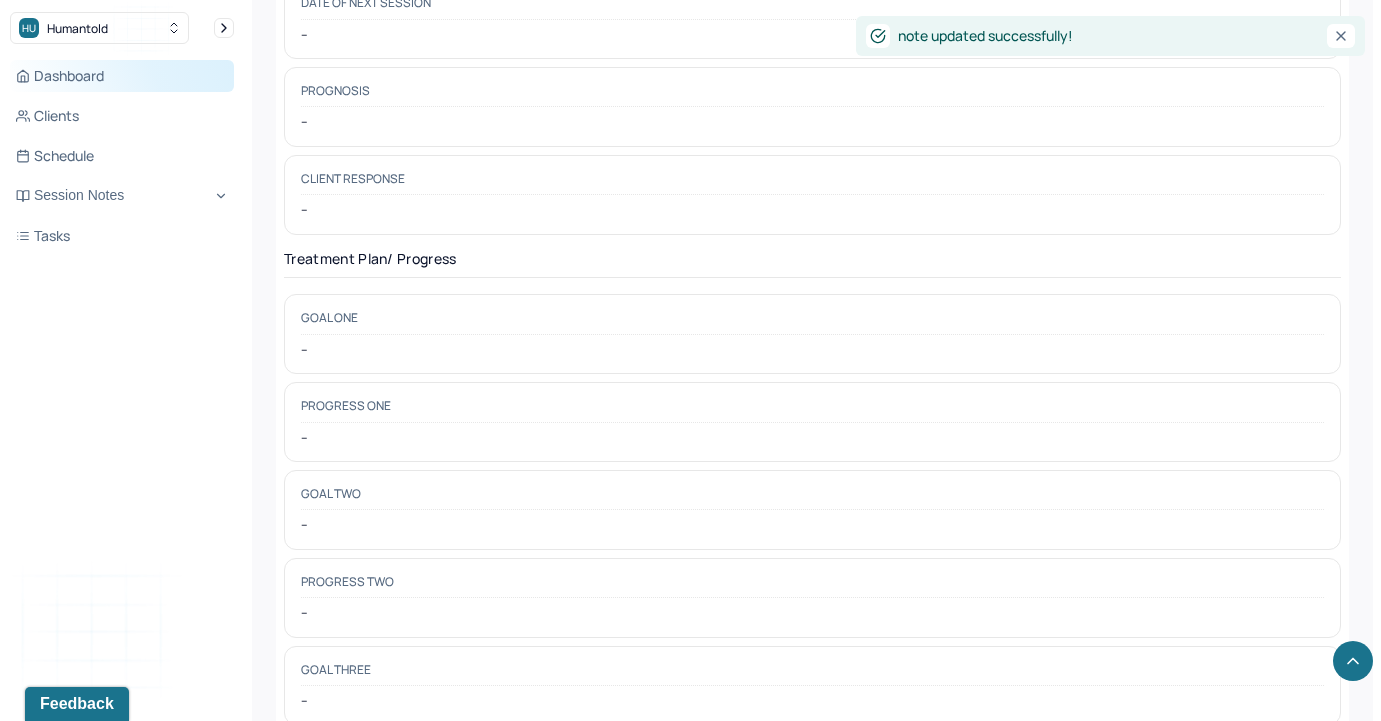 click on "Dashboard" at bounding box center (122, 76) 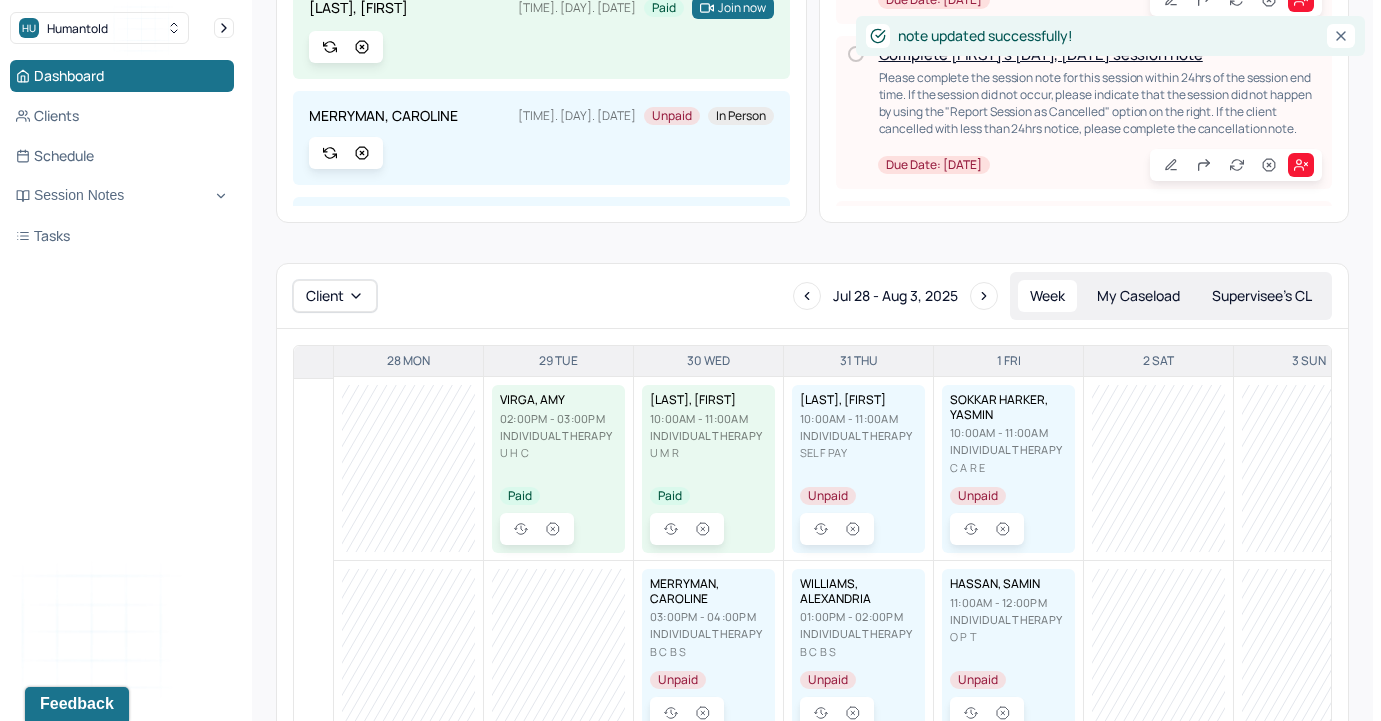 scroll, scrollTop: 0, scrollLeft: 0, axis: both 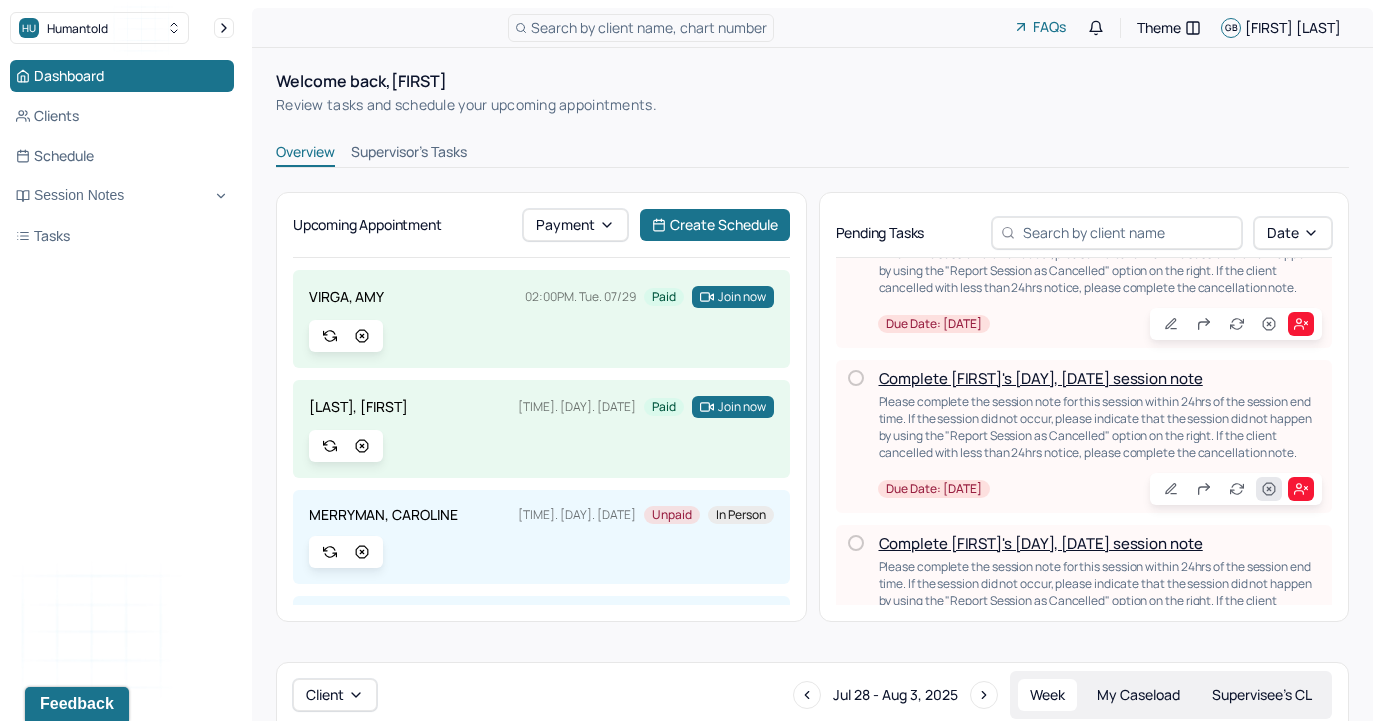 click 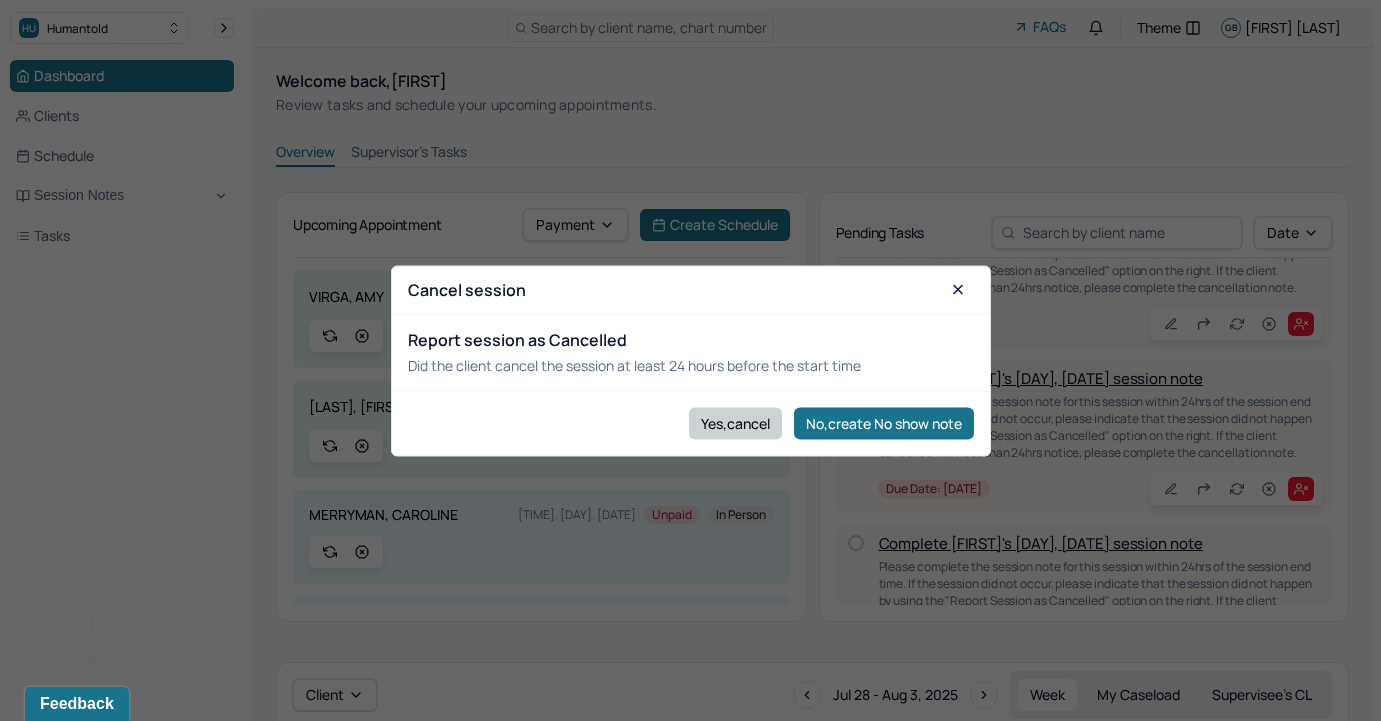 click on "Yes,cancel" at bounding box center (735, 423) 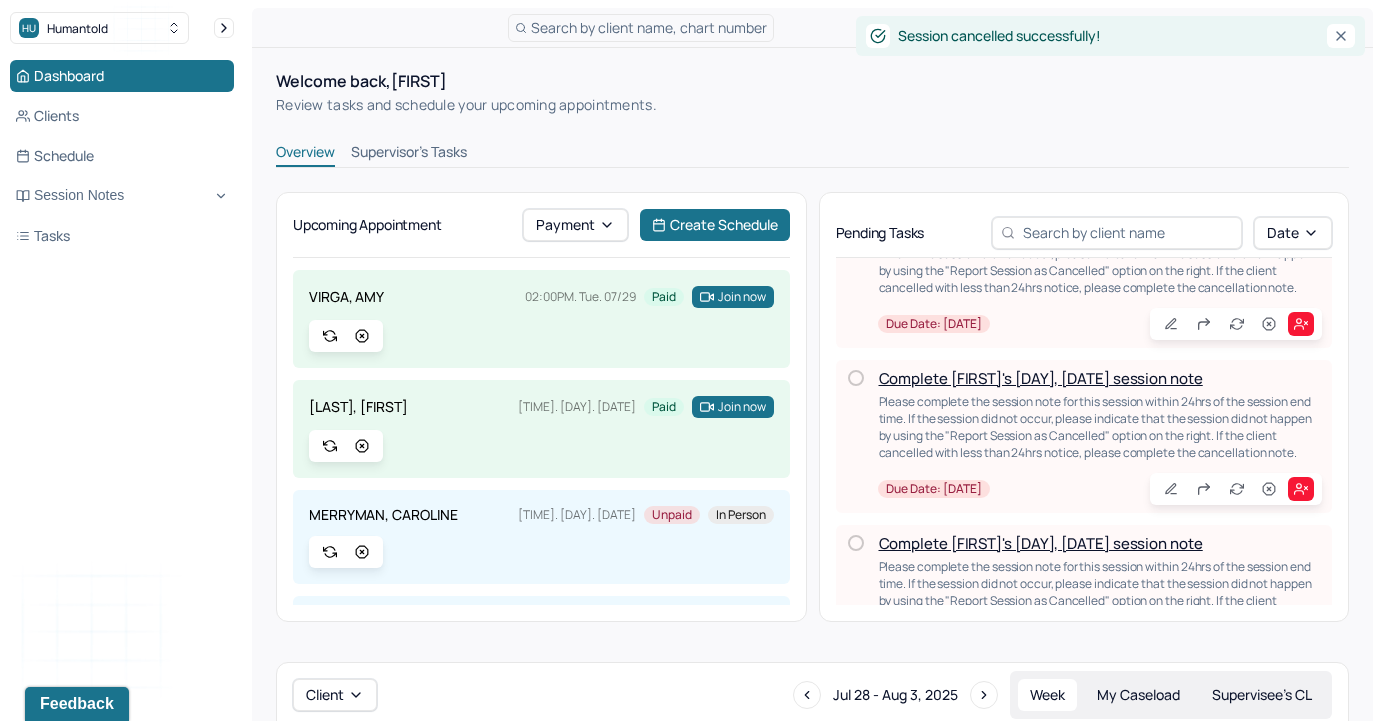 scroll, scrollTop: 314, scrollLeft: 0, axis: vertical 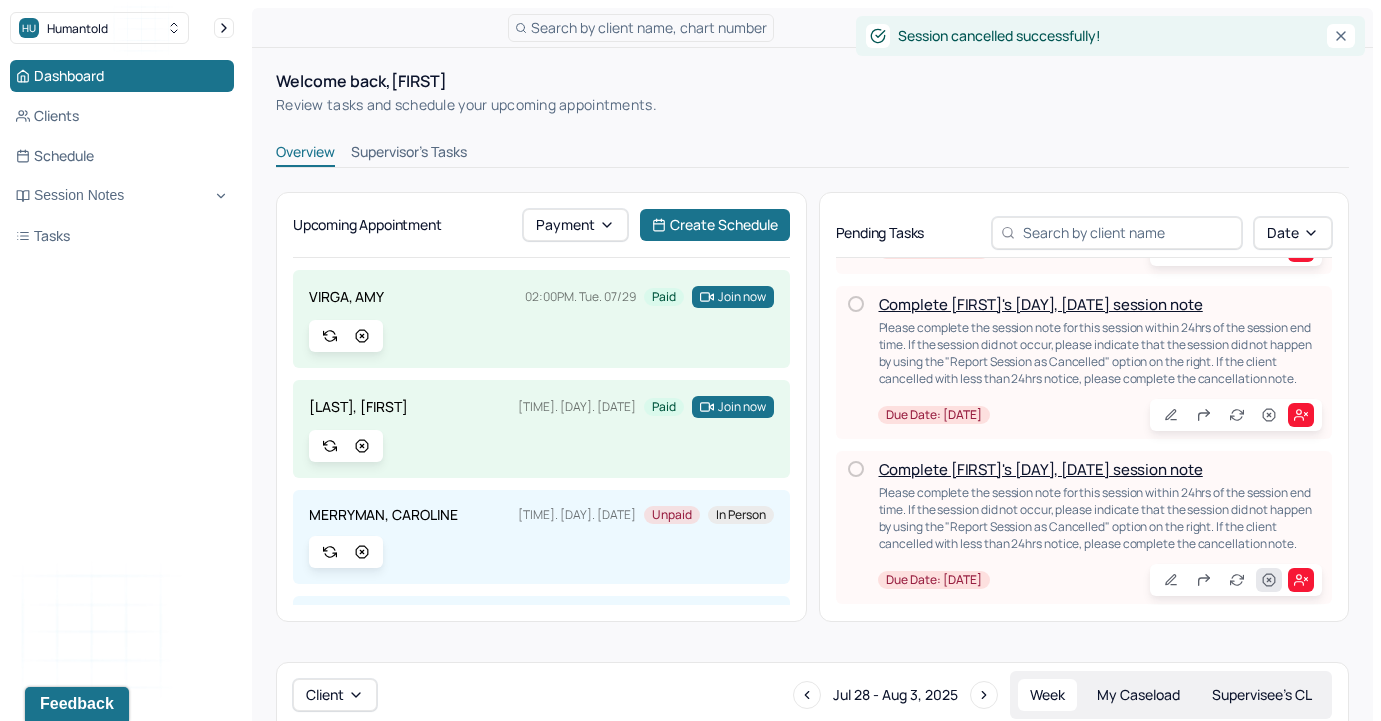 click 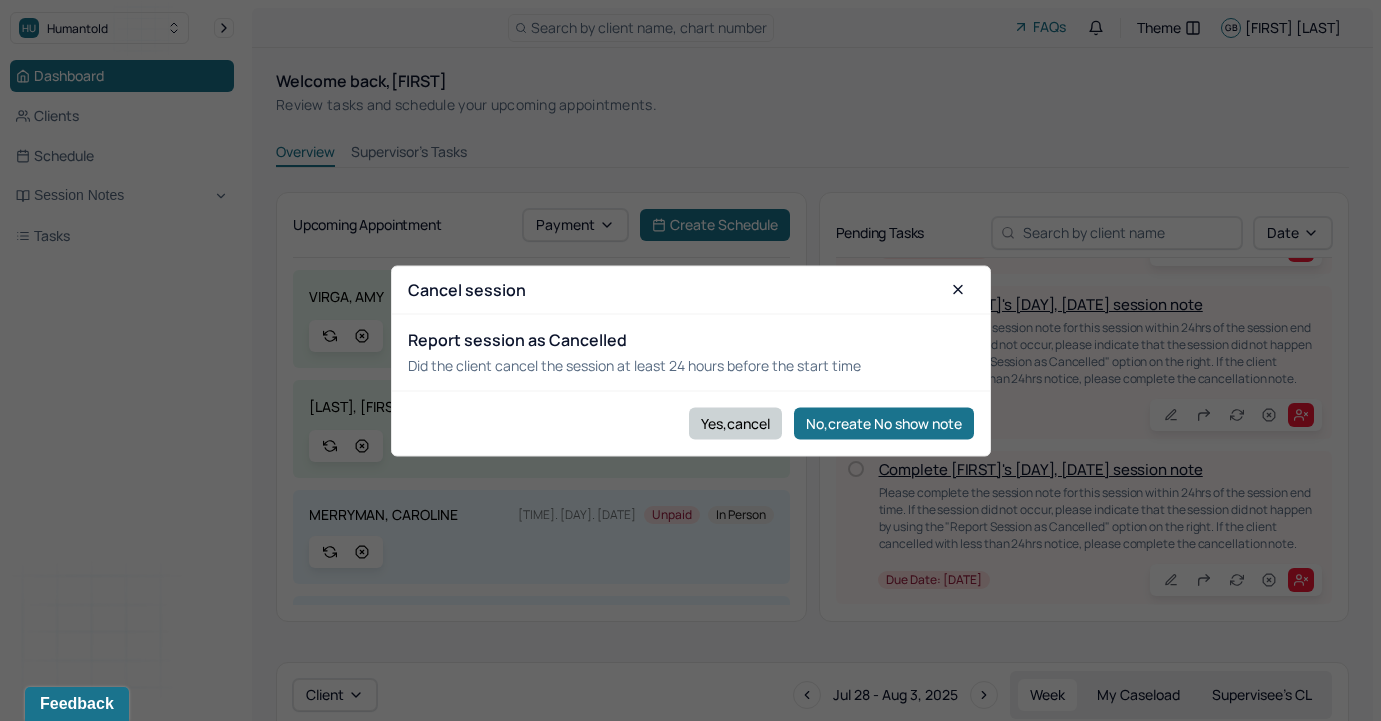 click on "Yes,cancel" at bounding box center [735, 423] 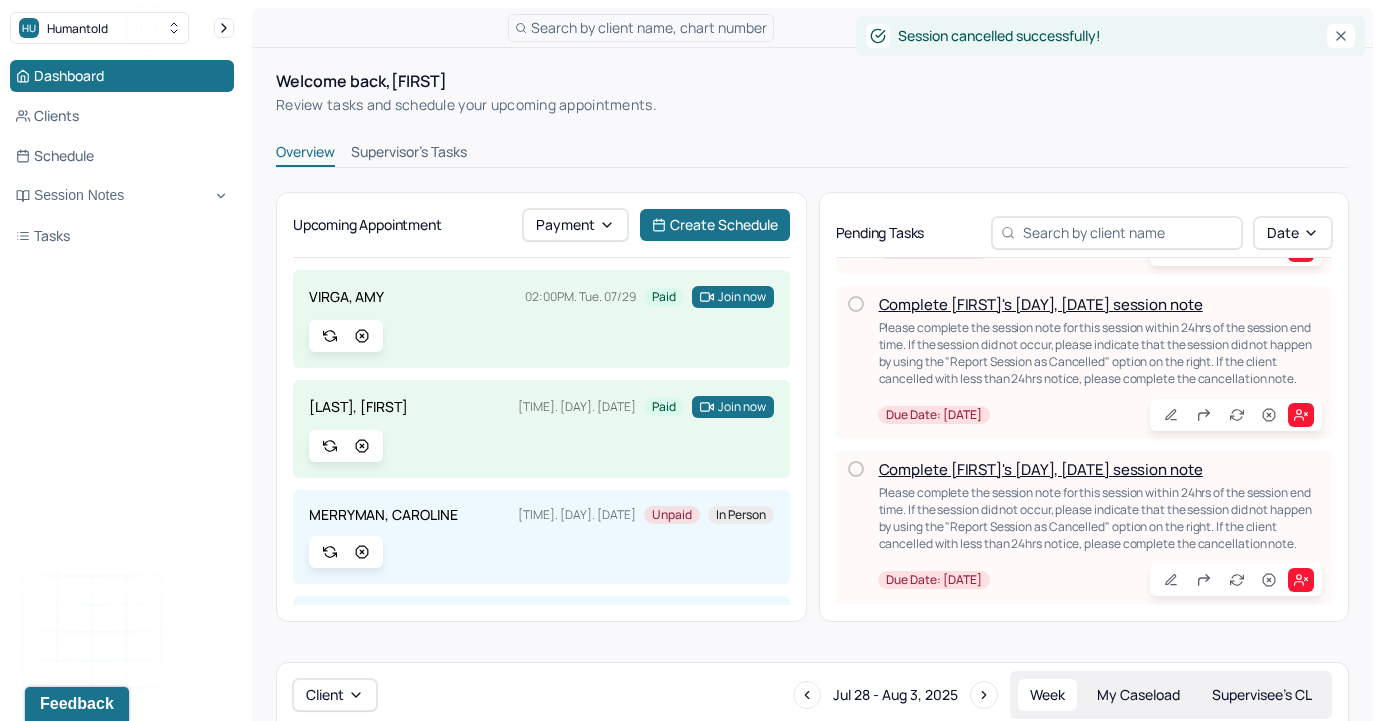 scroll, scrollTop: 151, scrollLeft: 0, axis: vertical 